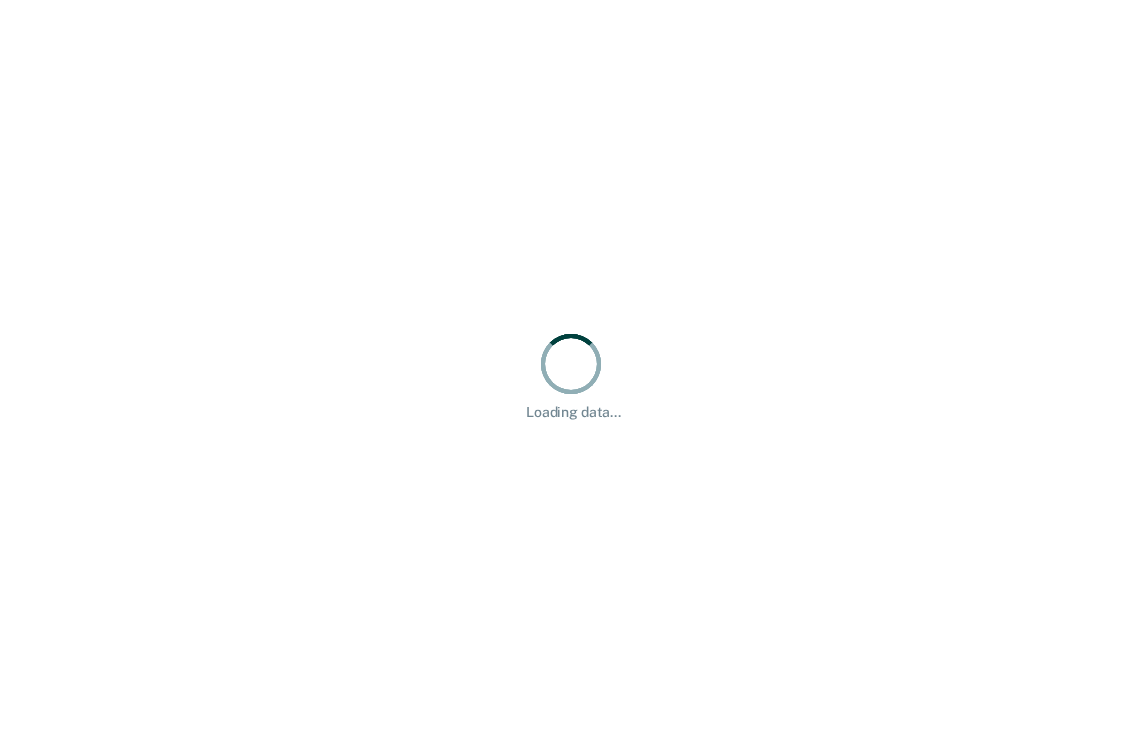 scroll, scrollTop: 0, scrollLeft: 0, axis: both 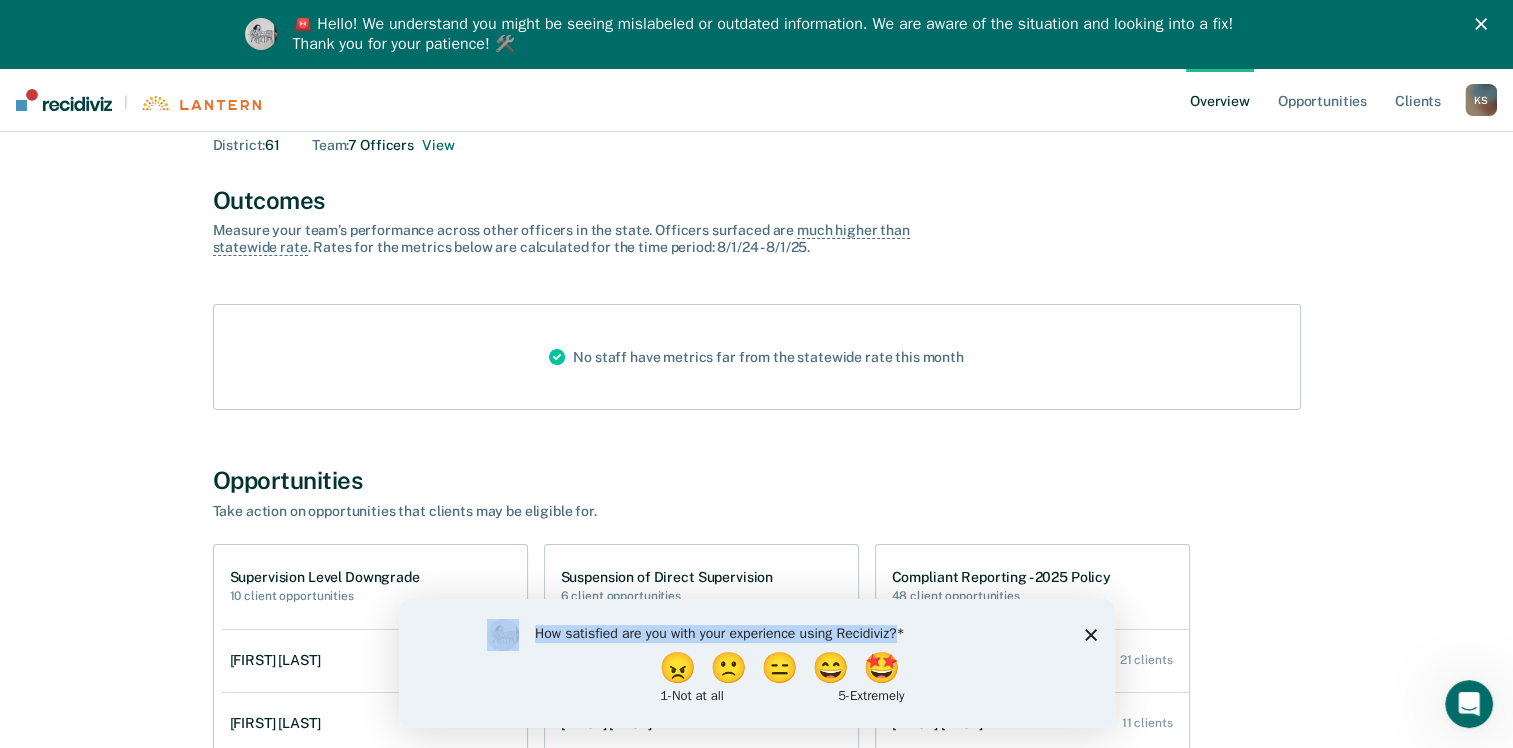 click on "How satisfied are you with your experience using Recidiviz? 😠 🙁 😑 😄 🤩 1  -  Not at all 5  -  Extremely" at bounding box center [756, 662] 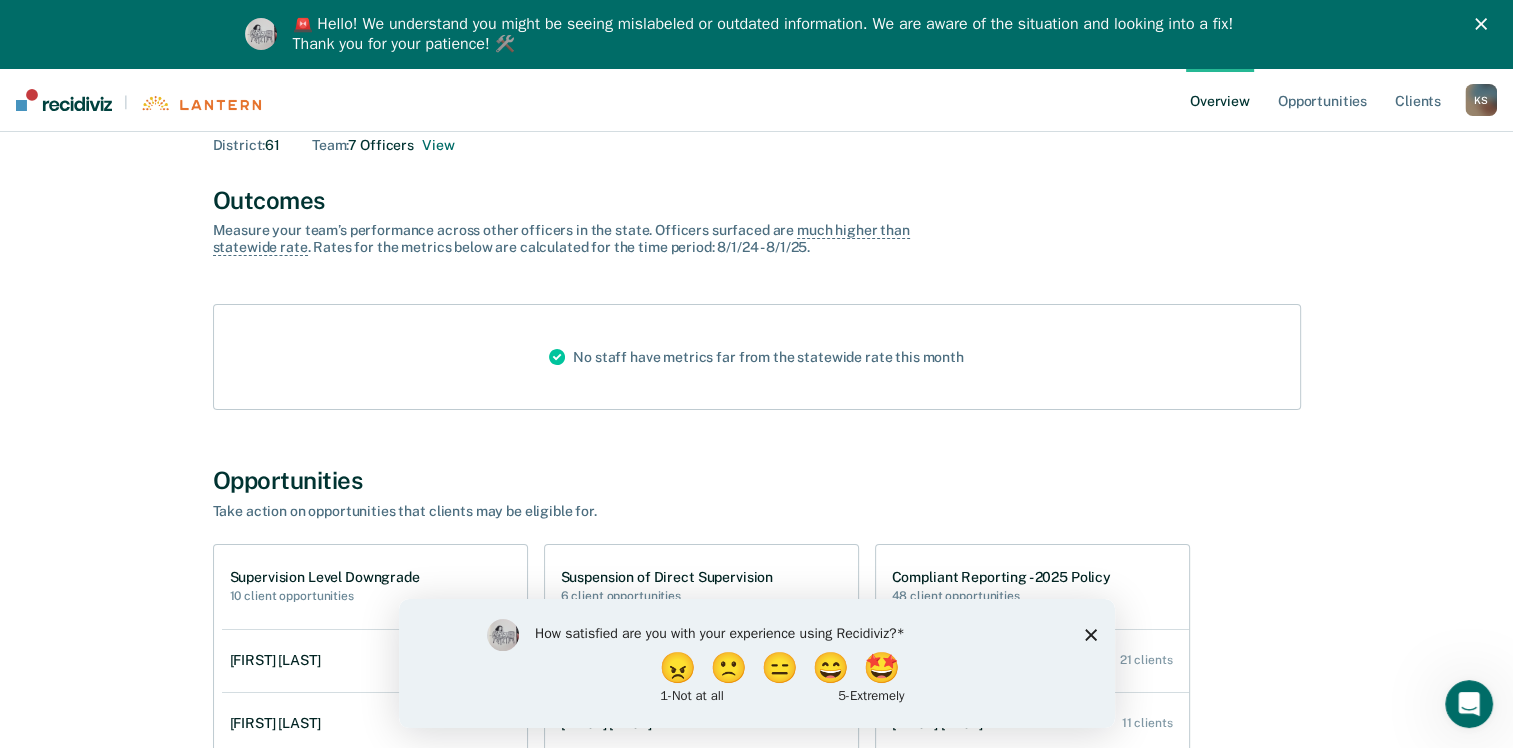drag, startPoint x: 1091, startPoint y: 628, endPoint x: 1090, endPoint y: 638, distance: 10.049875 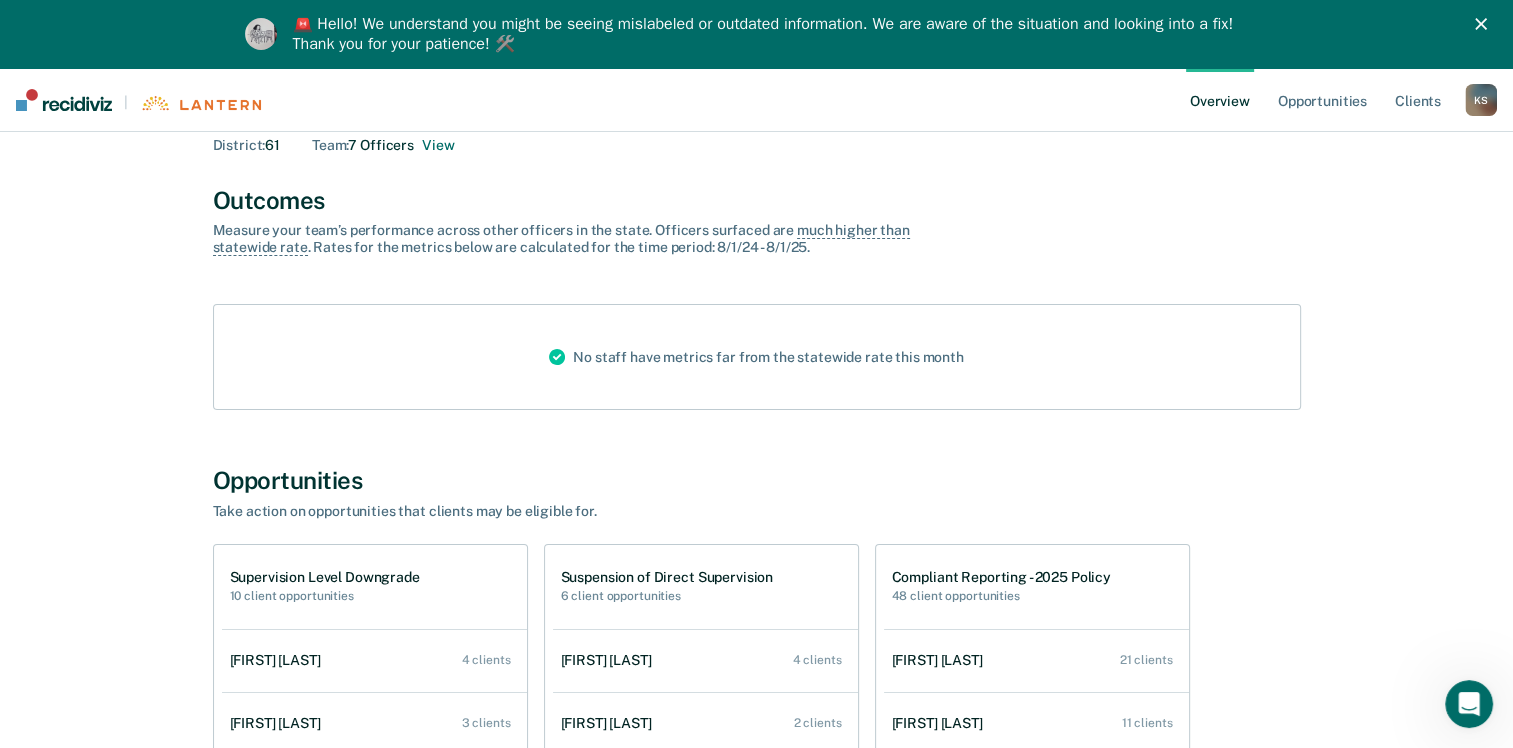 click on "[FIRST] [LAST] Overview District :  [NUMBER] Team :  [NUMBER] Officers View Outcomes Measure your team’s performance across other   officer s in the state.   Officer s surfaced are   much higher than statewide rate . Rates for the metrics below are calculated for the time period:   [DATE] - [DATE] .     No staff have metrics far from the statewide rate this month Opportunities Take action on opportunities that clients may be eligible for.   Supervision Level Downgrade [NUMBER] client opportunities [FIRST] [LAST]   [NUMBER] clients [FIRST] [LAST]   [NUMBER] clients [FIRST] [LAST]   [NUMBER] client [FIRST] [LAST]   [NUMBER] client [FIRST] [LAST]   [NUMBER] client Suspension of Direct Supervision [NUMBER] client opportunities [FIRST] [LAST]   [NUMBER] clients [FIRST] [LAST]   [NUMBER] clients Compliant Reporting - [YEAR] Policy [NUMBER] client opportunities [FIRST] [LAST]   [NUMBER] clients [FIRST] [LAST]   [NUMBER] clients [FIRST] [LAST]   [NUMBER] clients [FIRST] [LAST]   [NUMBER] clients [FIRST] [LAST]   [NUMBER] clients [NUMBER] clients" at bounding box center [756, 529] 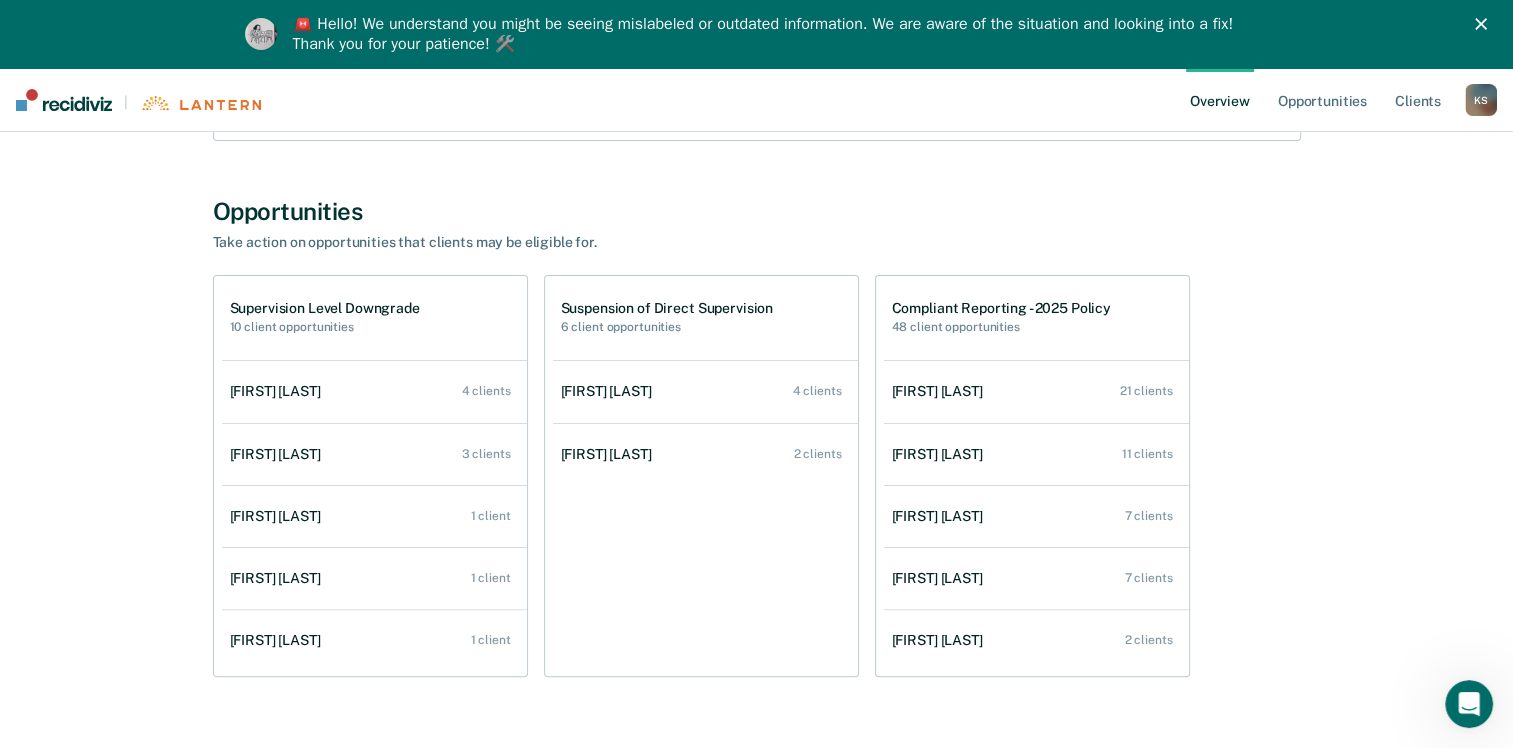 scroll, scrollTop: 400, scrollLeft: 0, axis: vertical 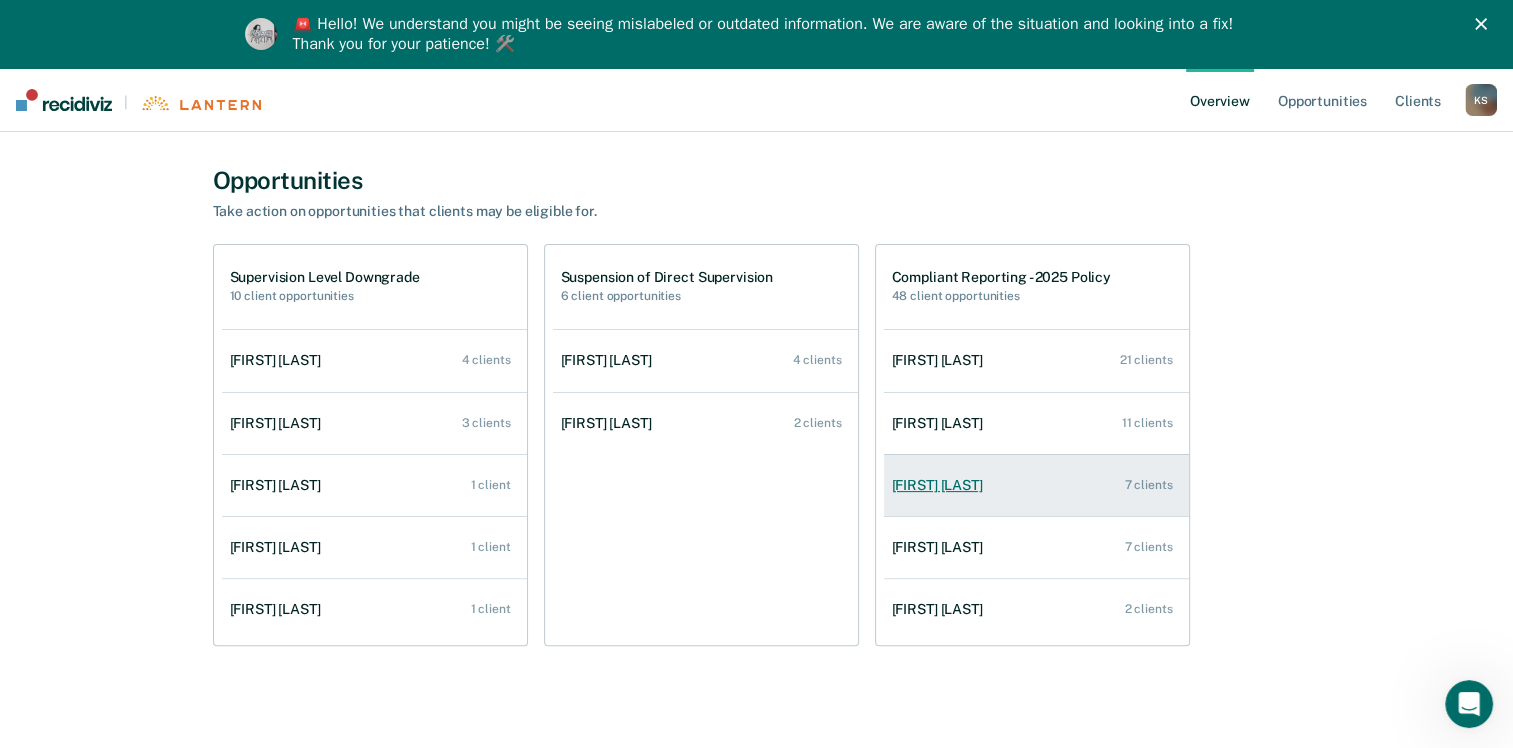 click on "[FIRST] [LAST]" at bounding box center (941, 485) 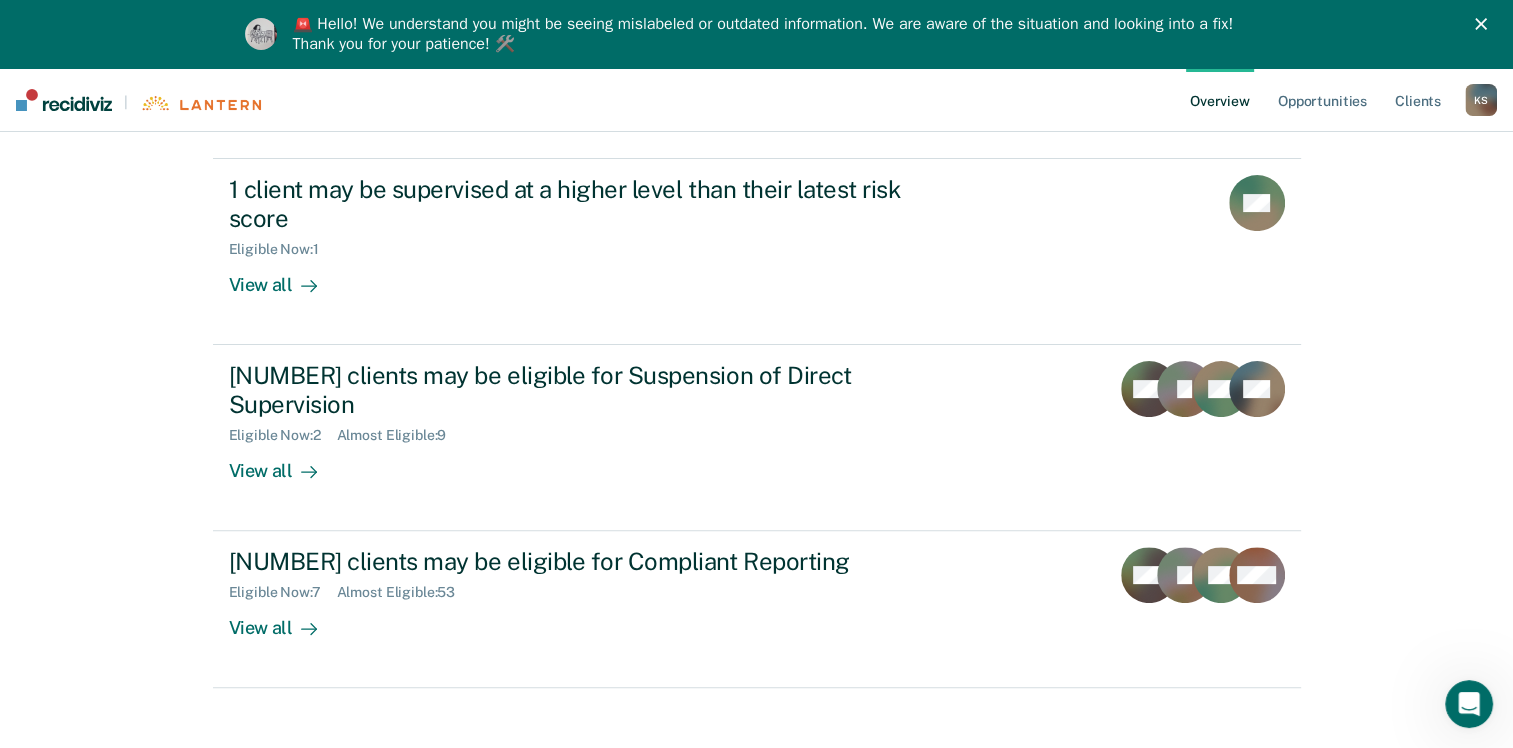 scroll, scrollTop: 466, scrollLeft: 0, axis: vertical 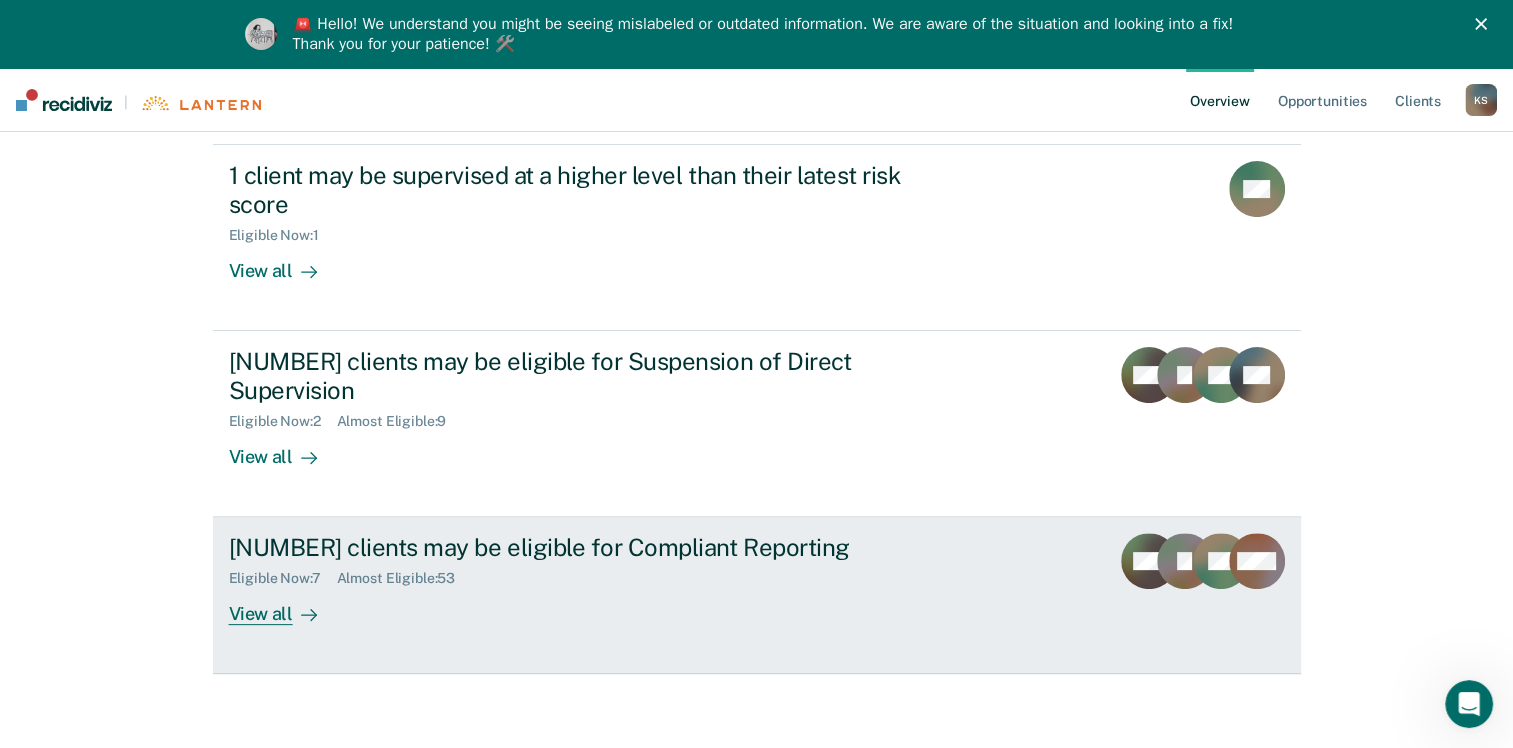 click on "View all" at bounding box center (285, 606) 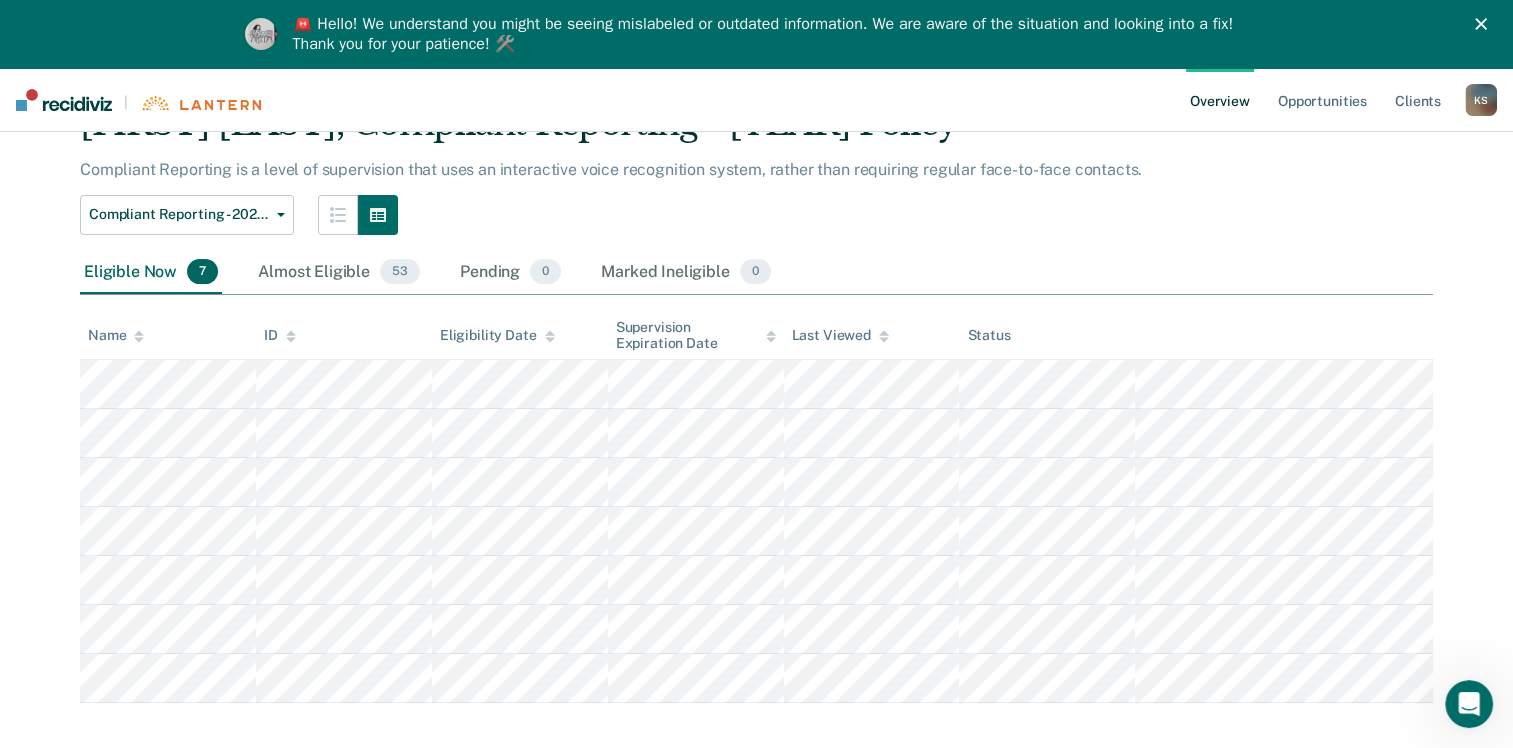 scroll, scrollTop: 120, scrollLeft: 0, axis: vertical 